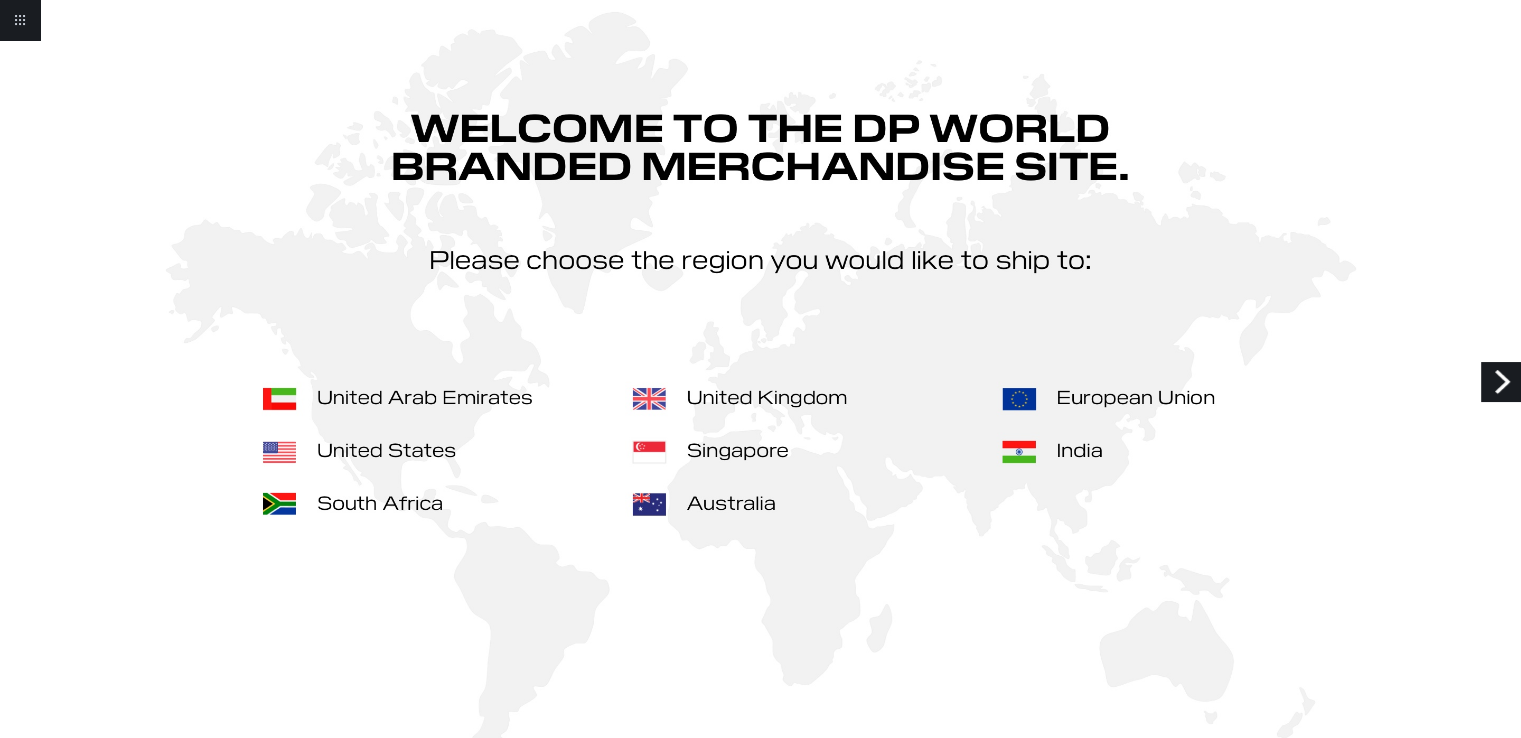 scroll, scrollTop: 127, scrollLeft: 0, axis: vertical 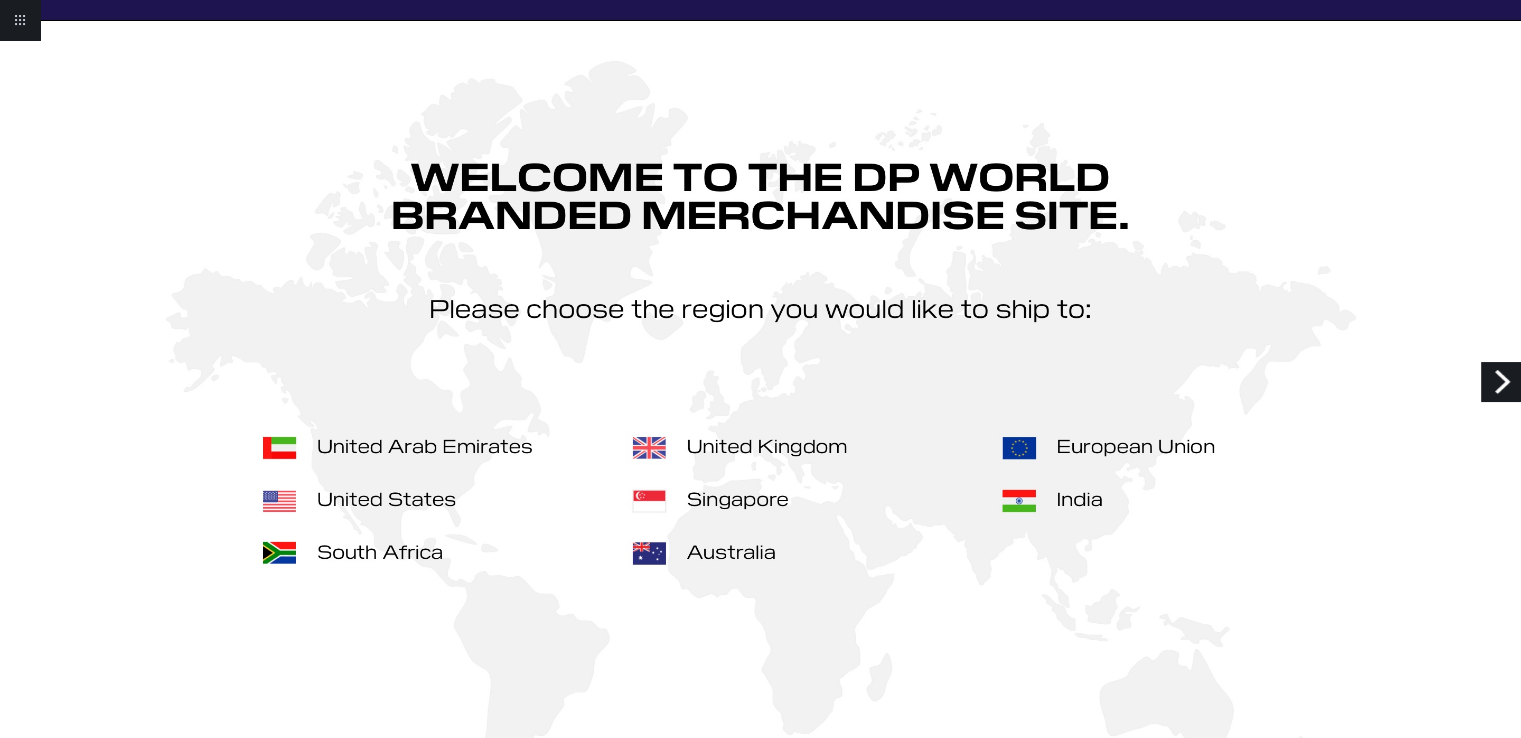 drag, startPoint x: 744, startPoint y: 245, endPoint x: 713, endPoint y: 184, distance: 68.42514 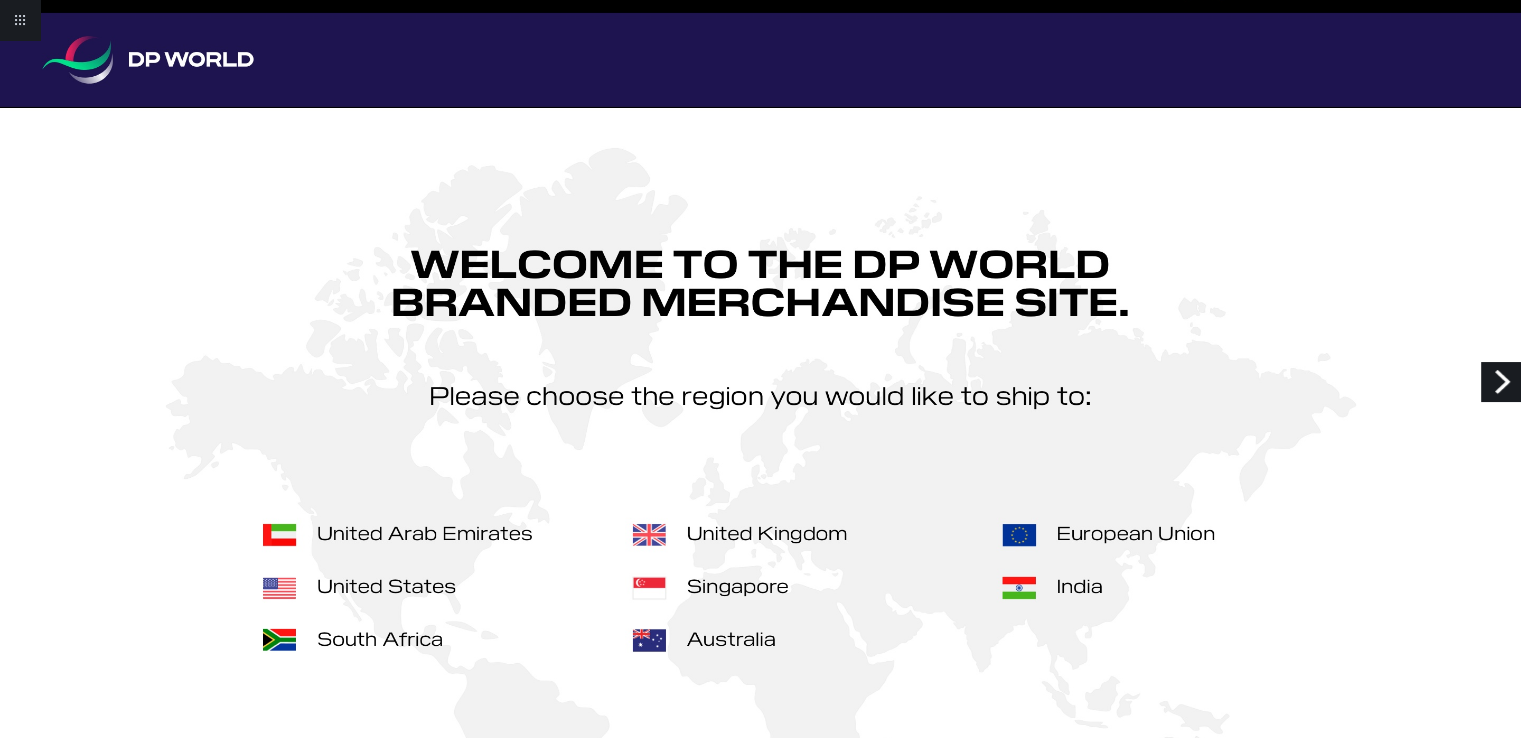 scroll, scrollTop: 27, scrollLeft: 0, axis: vertical 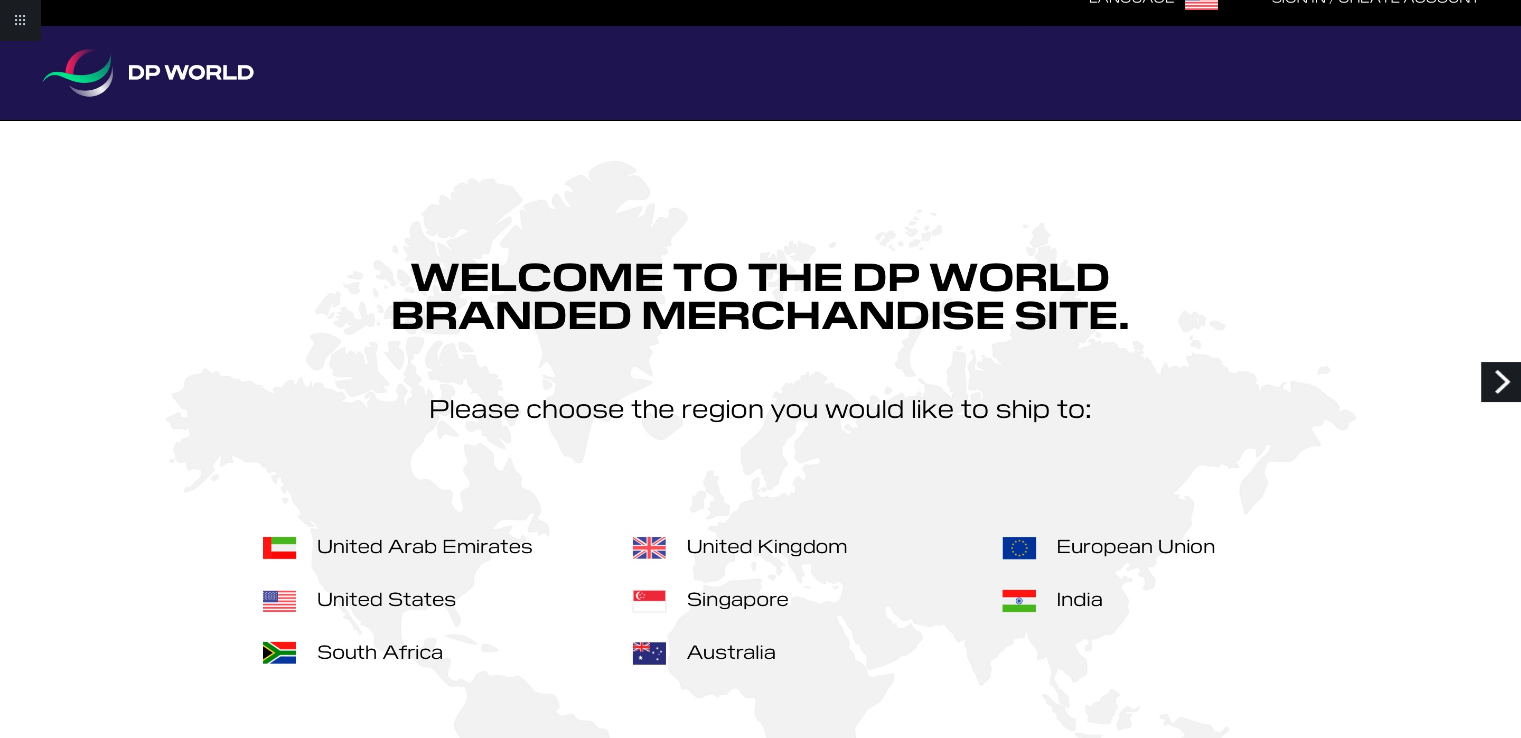 click on "Next" at bounding box center (1501, 382) 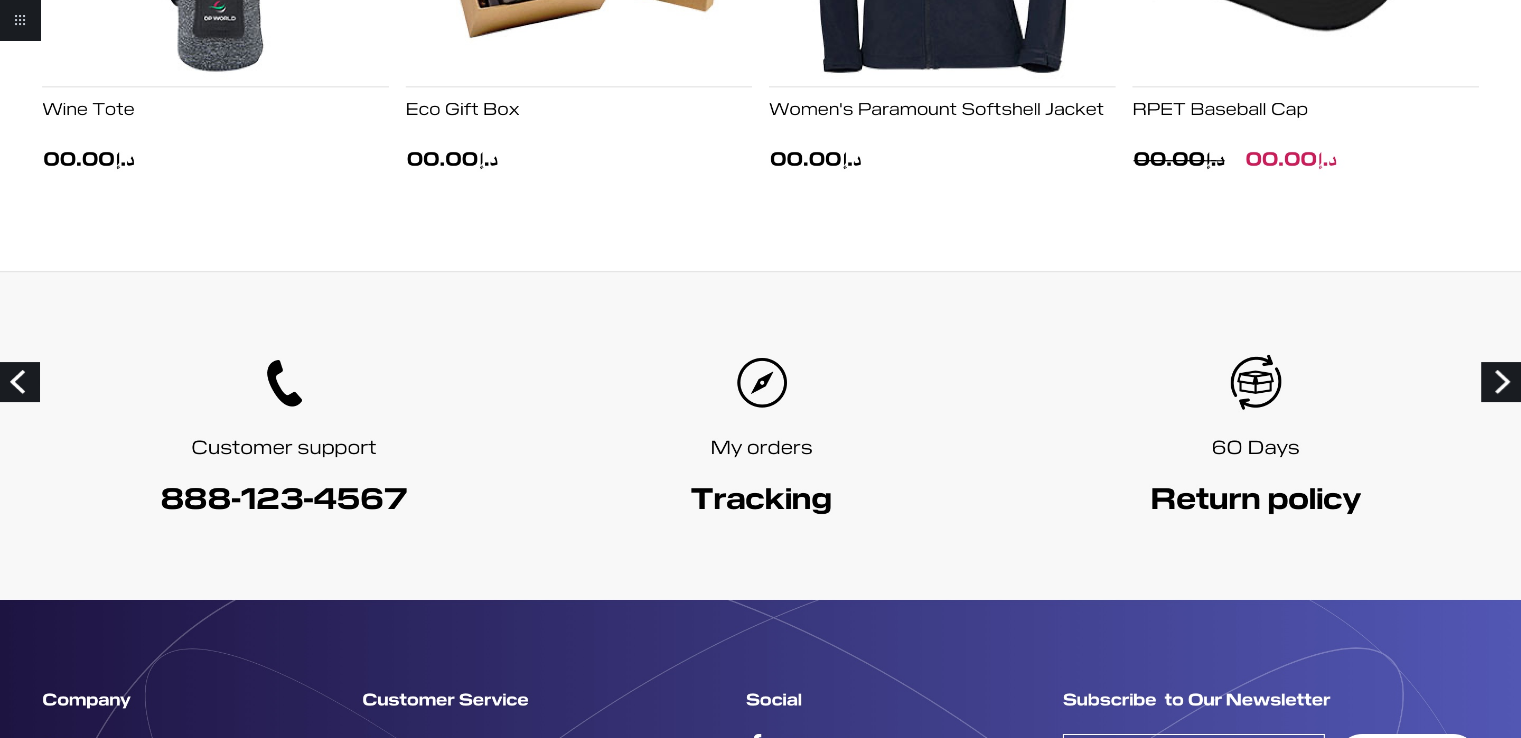 scroll, scrollTop: 3042, scrollLeft: 0, axis: vertical 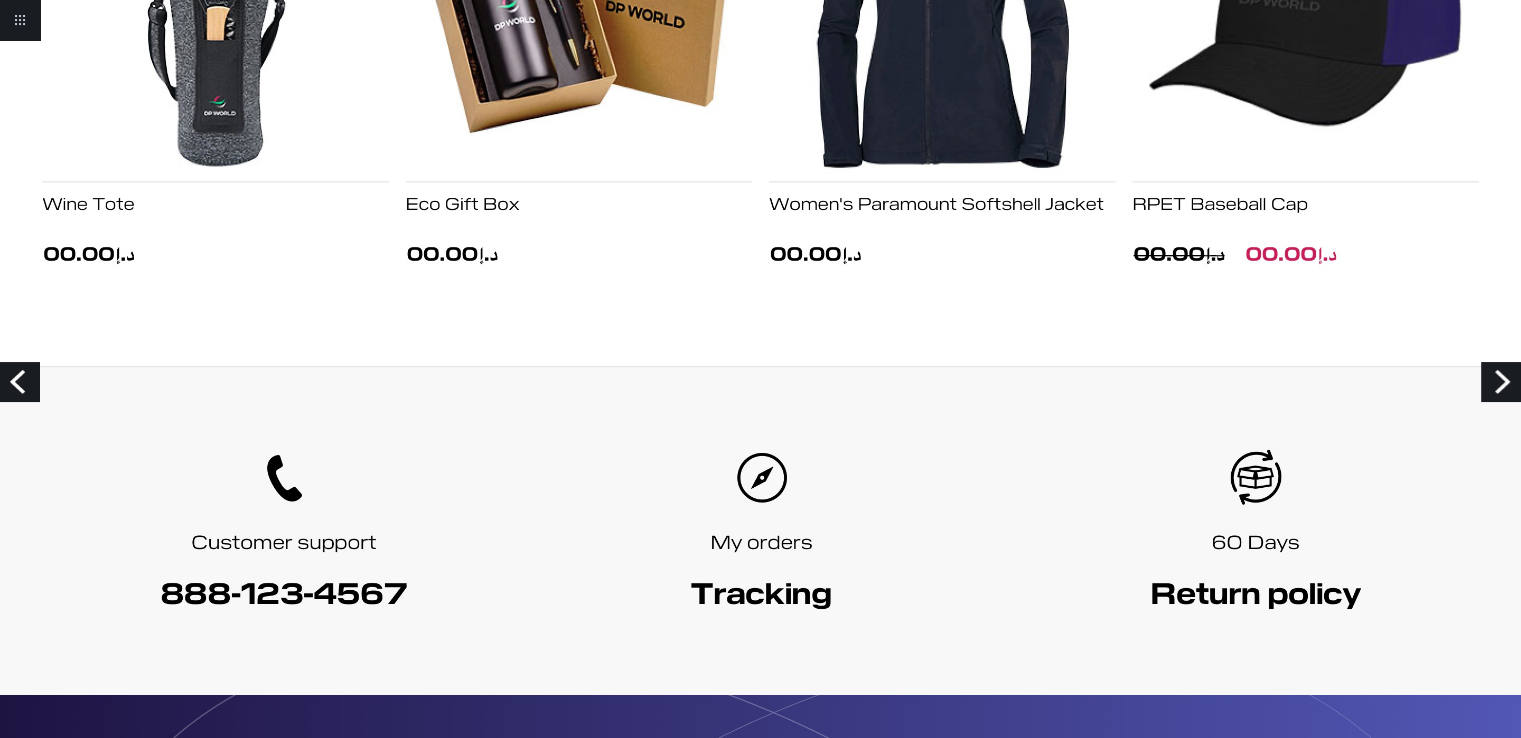 click on "Next" at bounding box center [1501, 382] 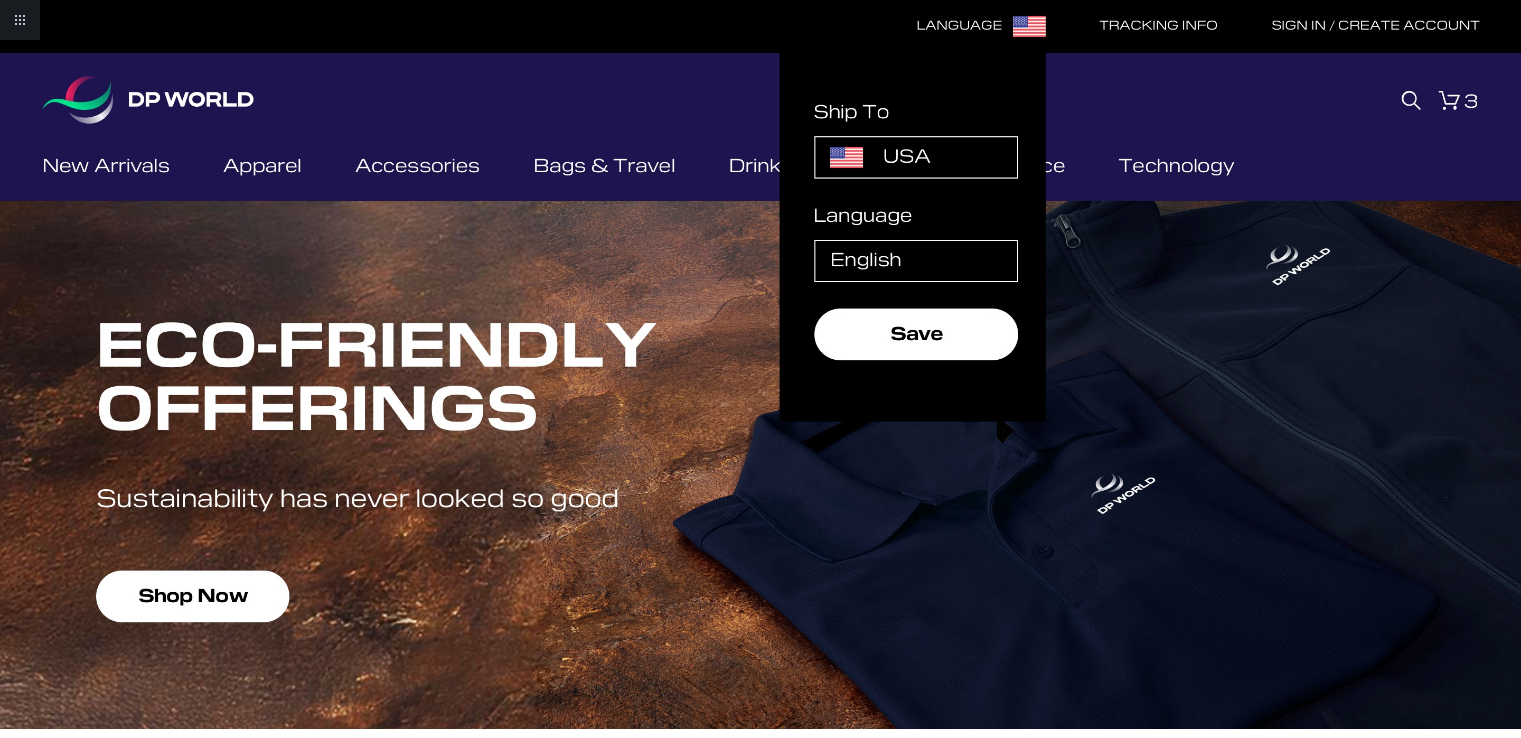 scroll, scrollTop: 0, scrollLeft: 0, axis: both 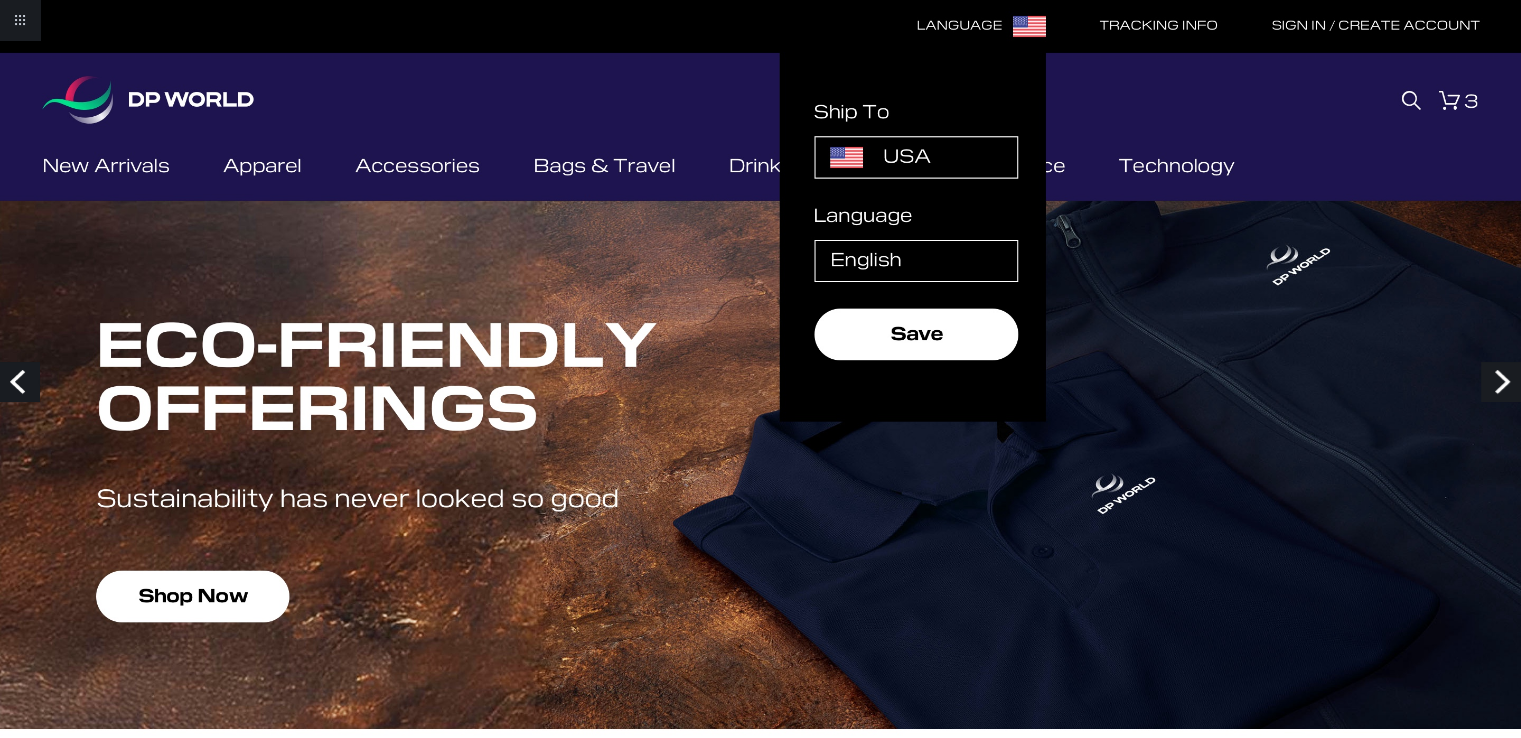 click on "Next" at bounding box center (1501, 382) 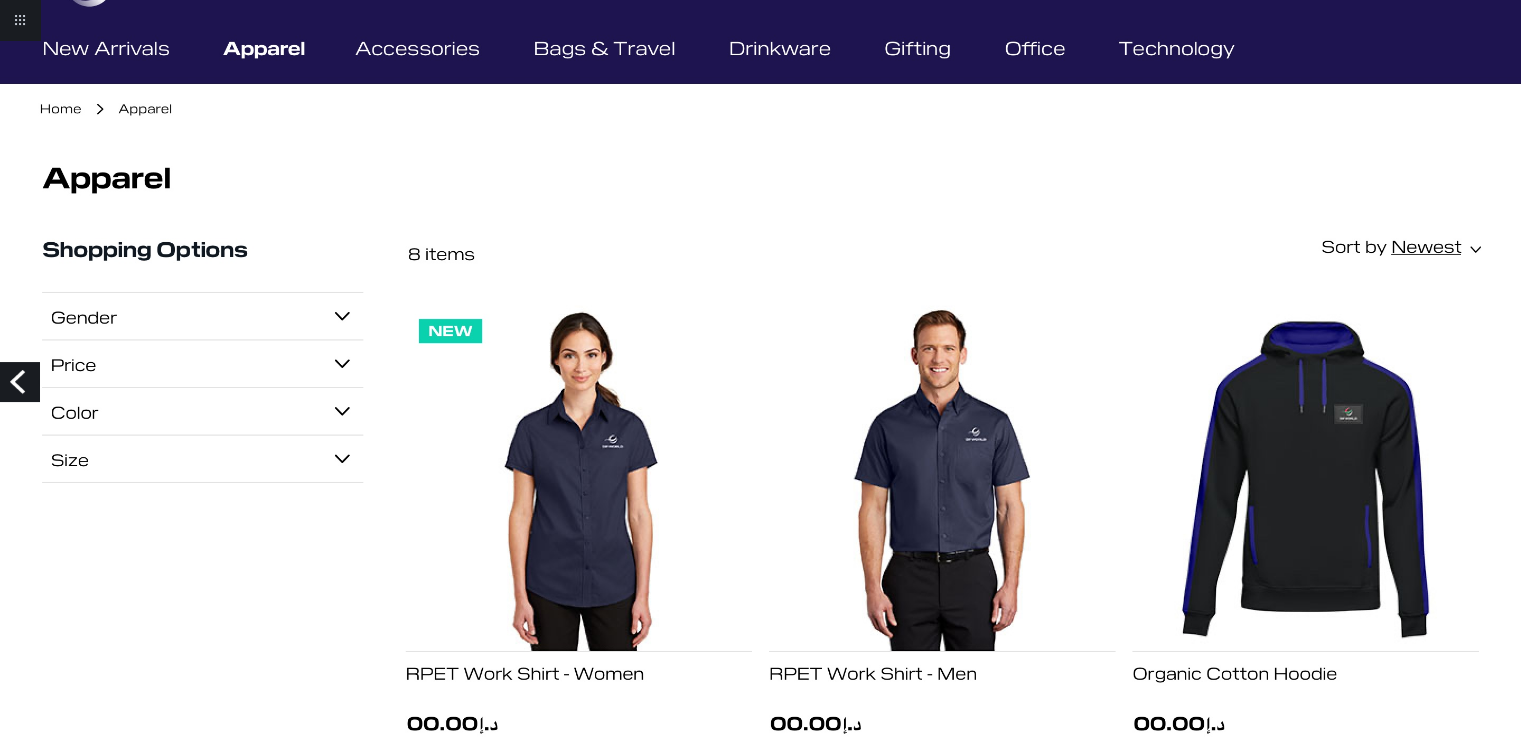 scroll, scrollTop: 0, scrollLeft: 0, axis: both 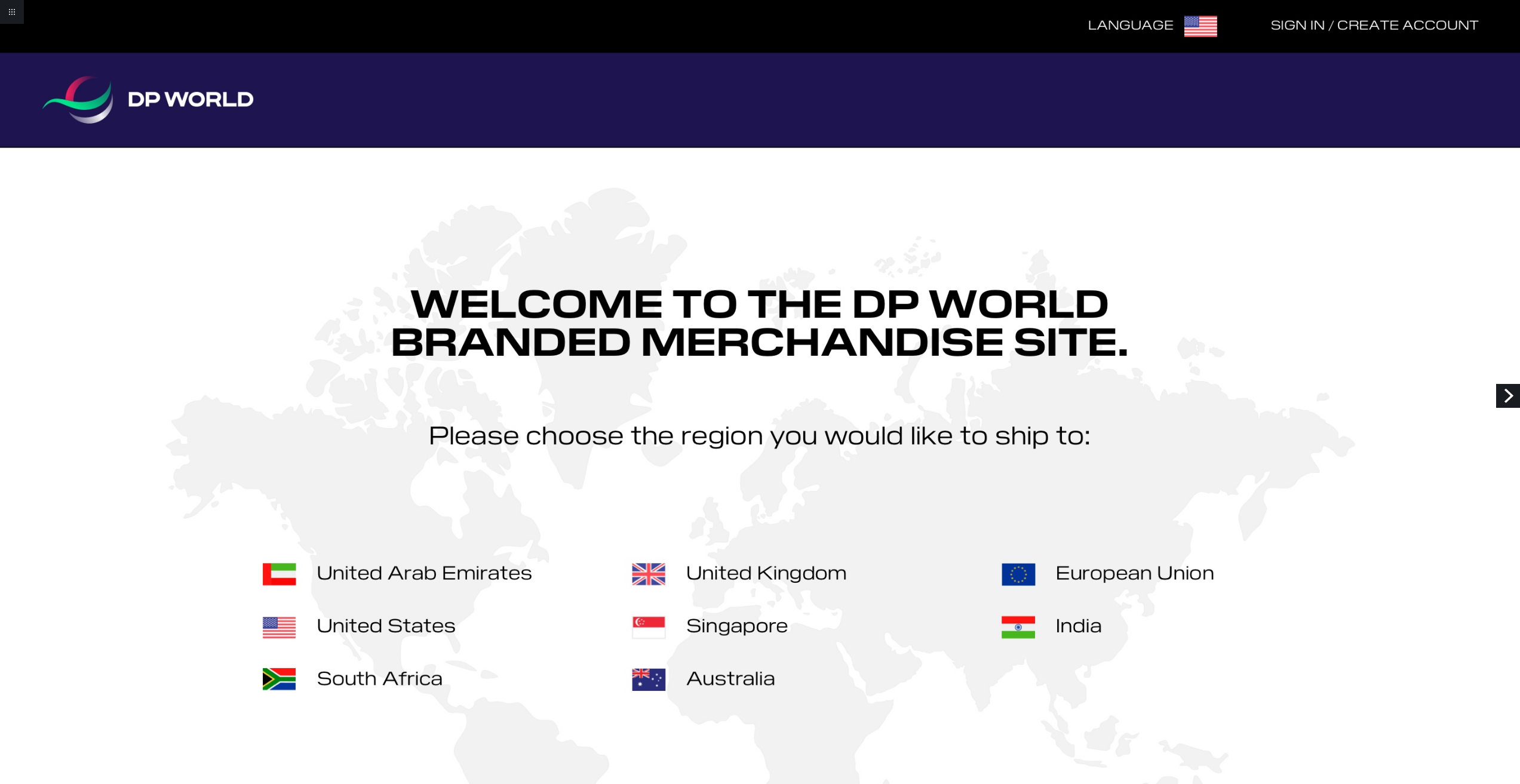 click on "Next" at bounding box center [1508, 396] 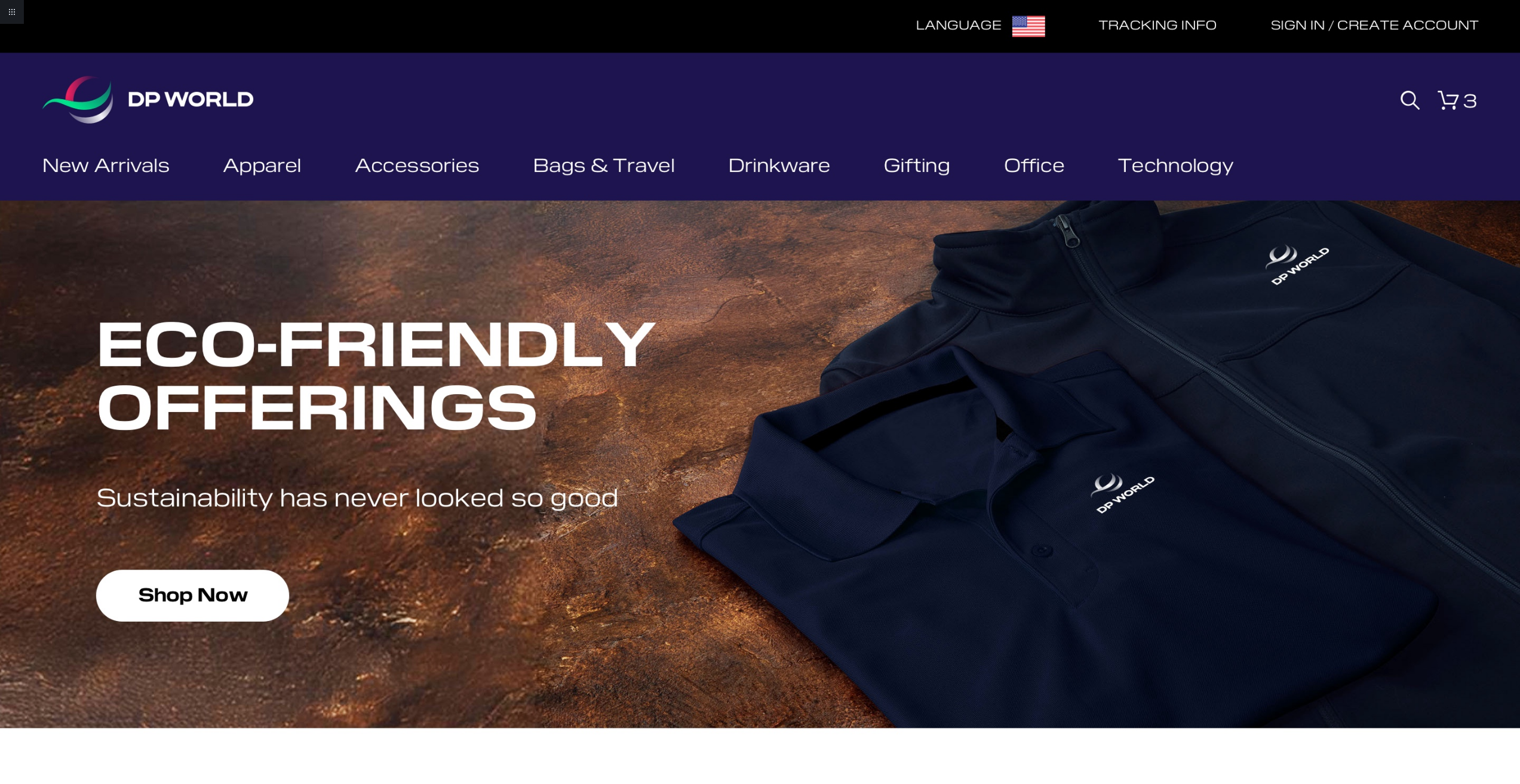 scroll, scrollTop: 0, scrollLeft: 0, axis: both 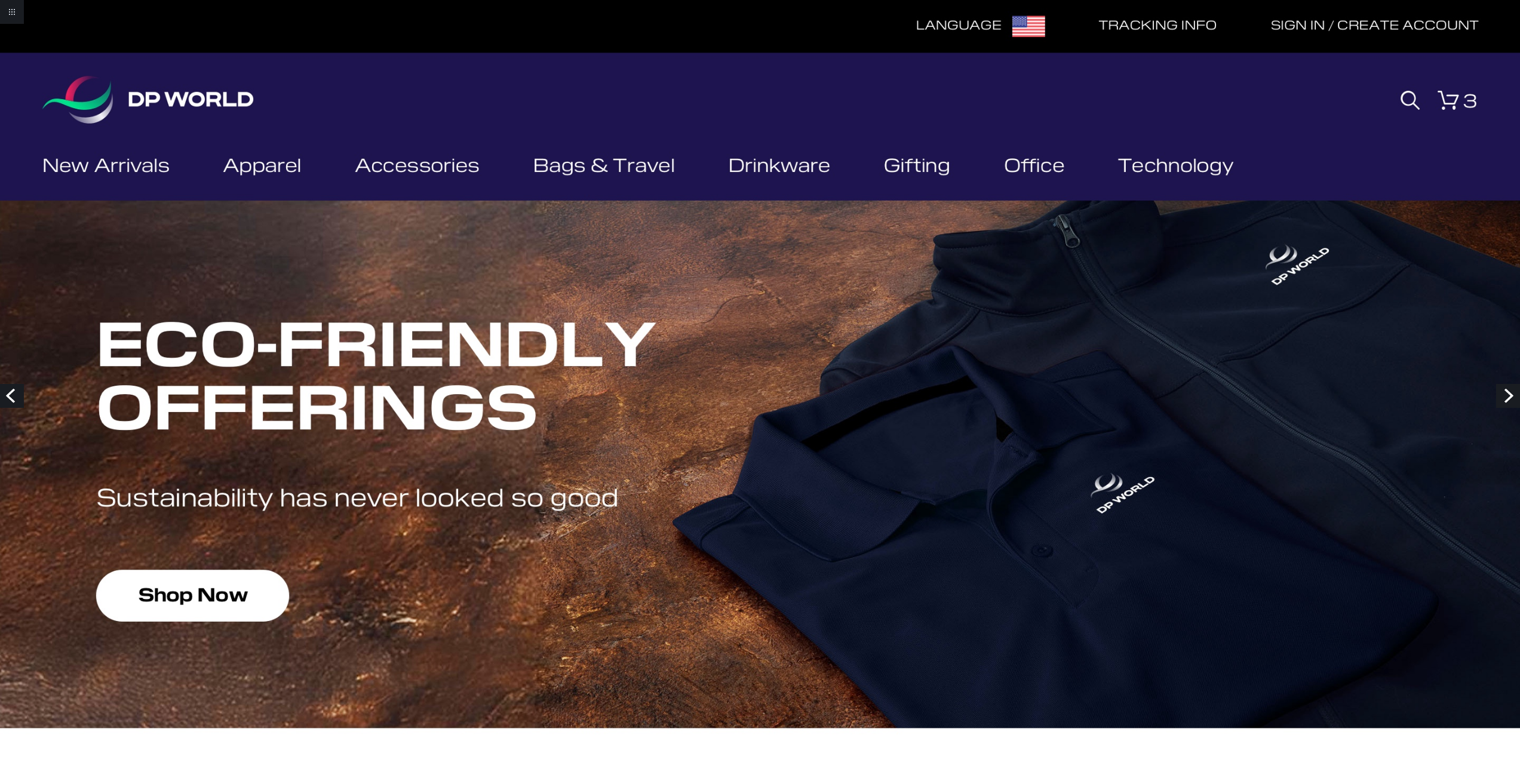 click on "Next" at bounding box center (1508, 396) 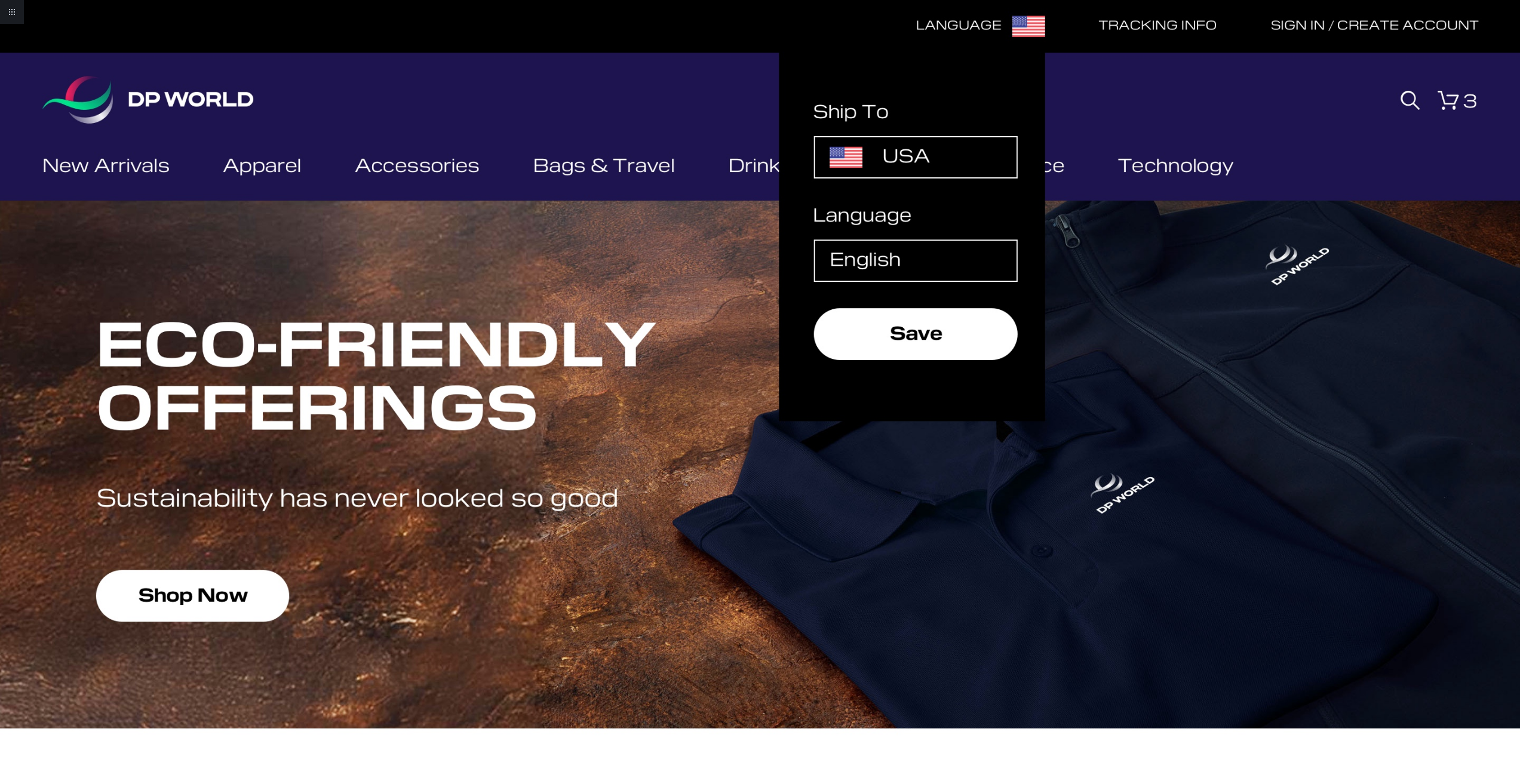scroll, scrollTop: 0, scrollLeft: 0, axis: both 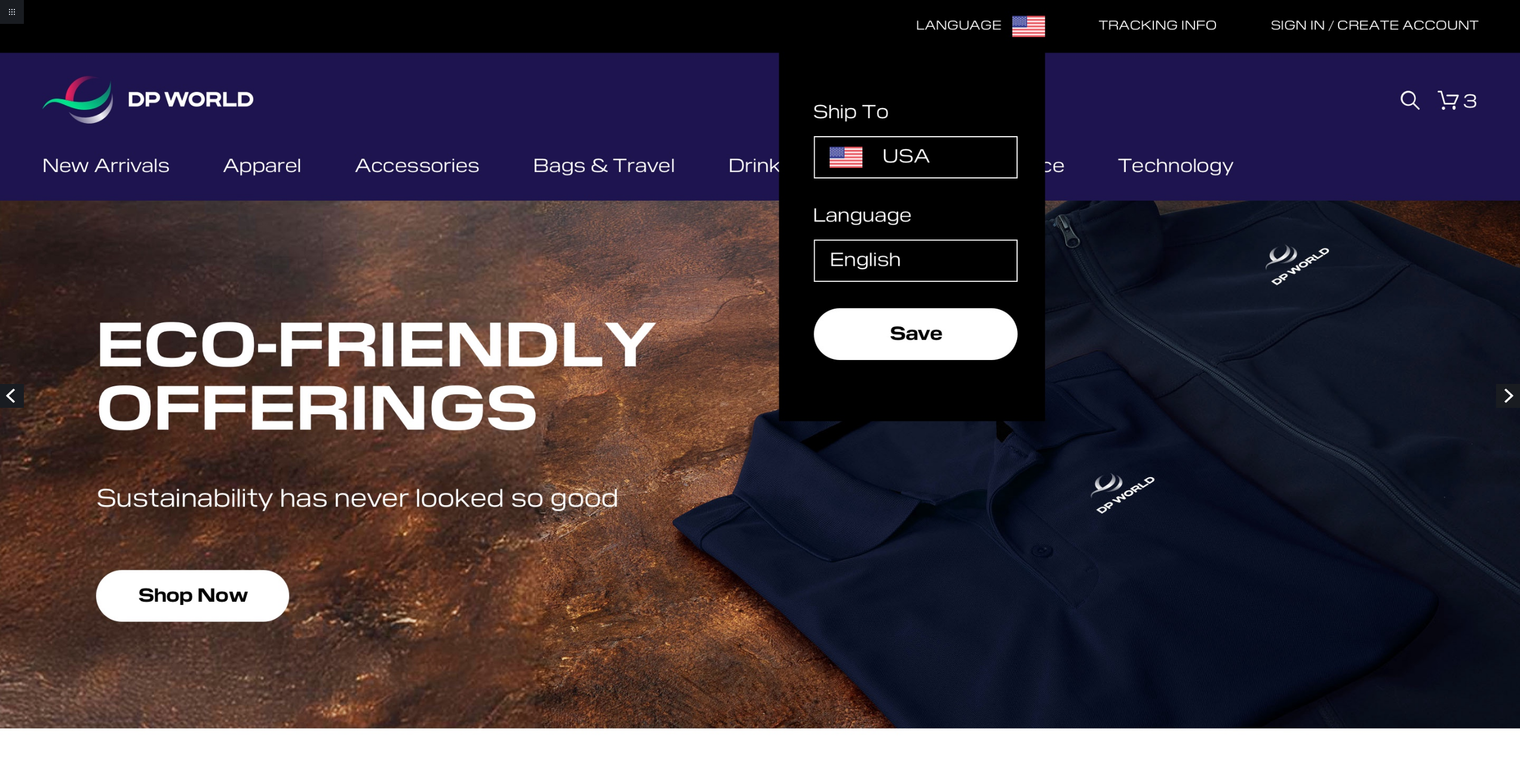 click on "Next" at bounding box center (1508, 396) 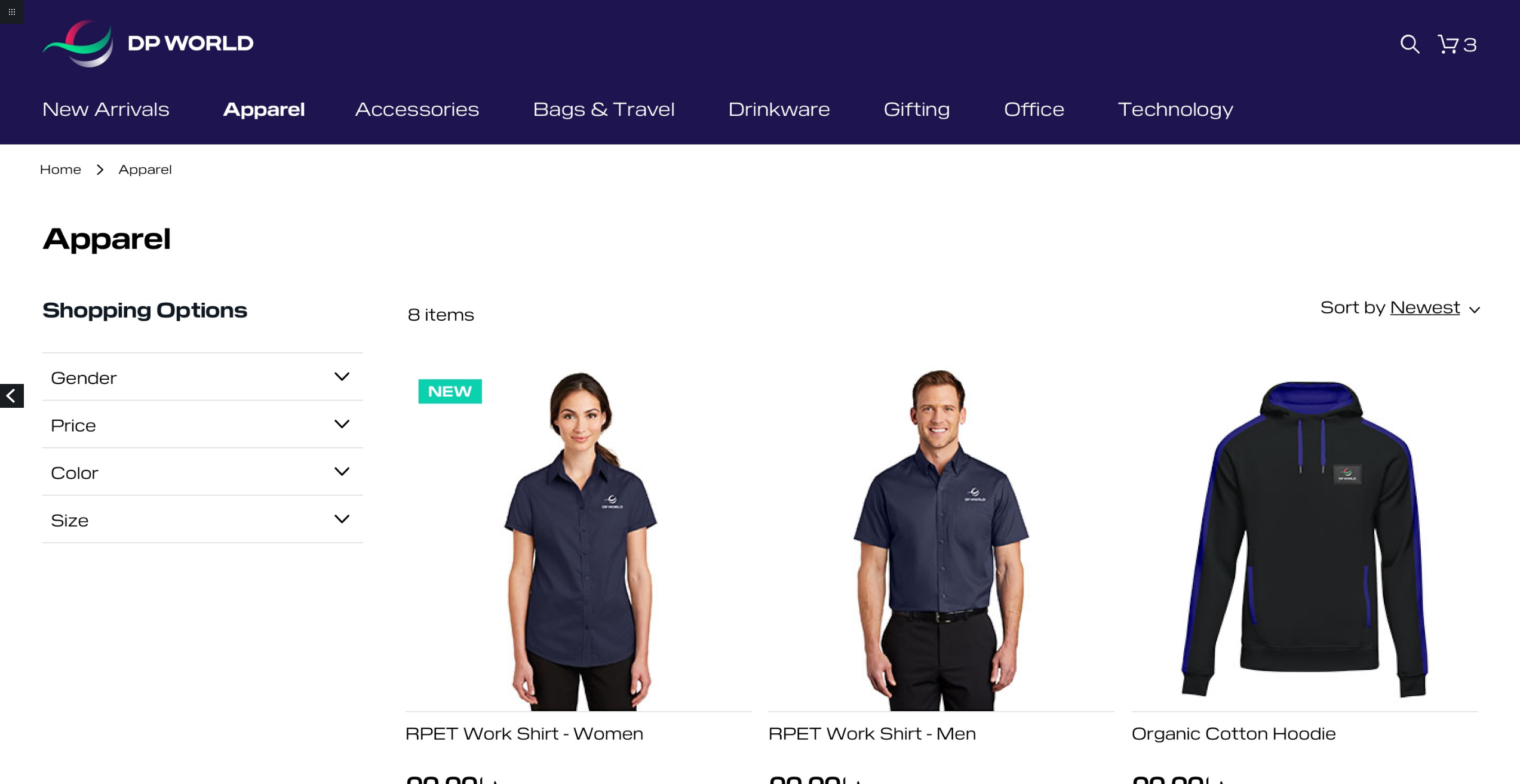 scroll, scrollTop: 0, scrollLeft: 0, axis: both 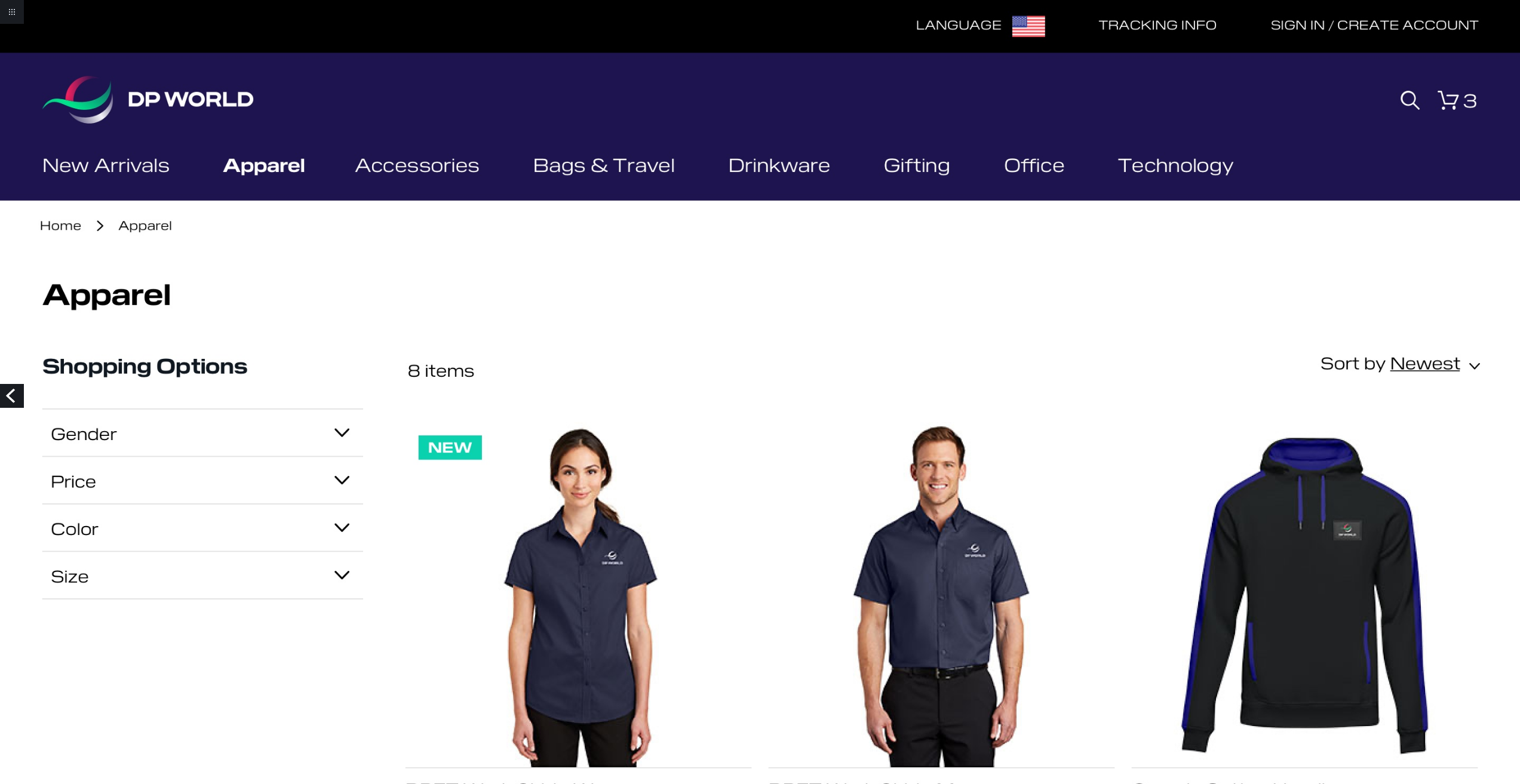 click on "Previous" at bounding box center (12, 396) 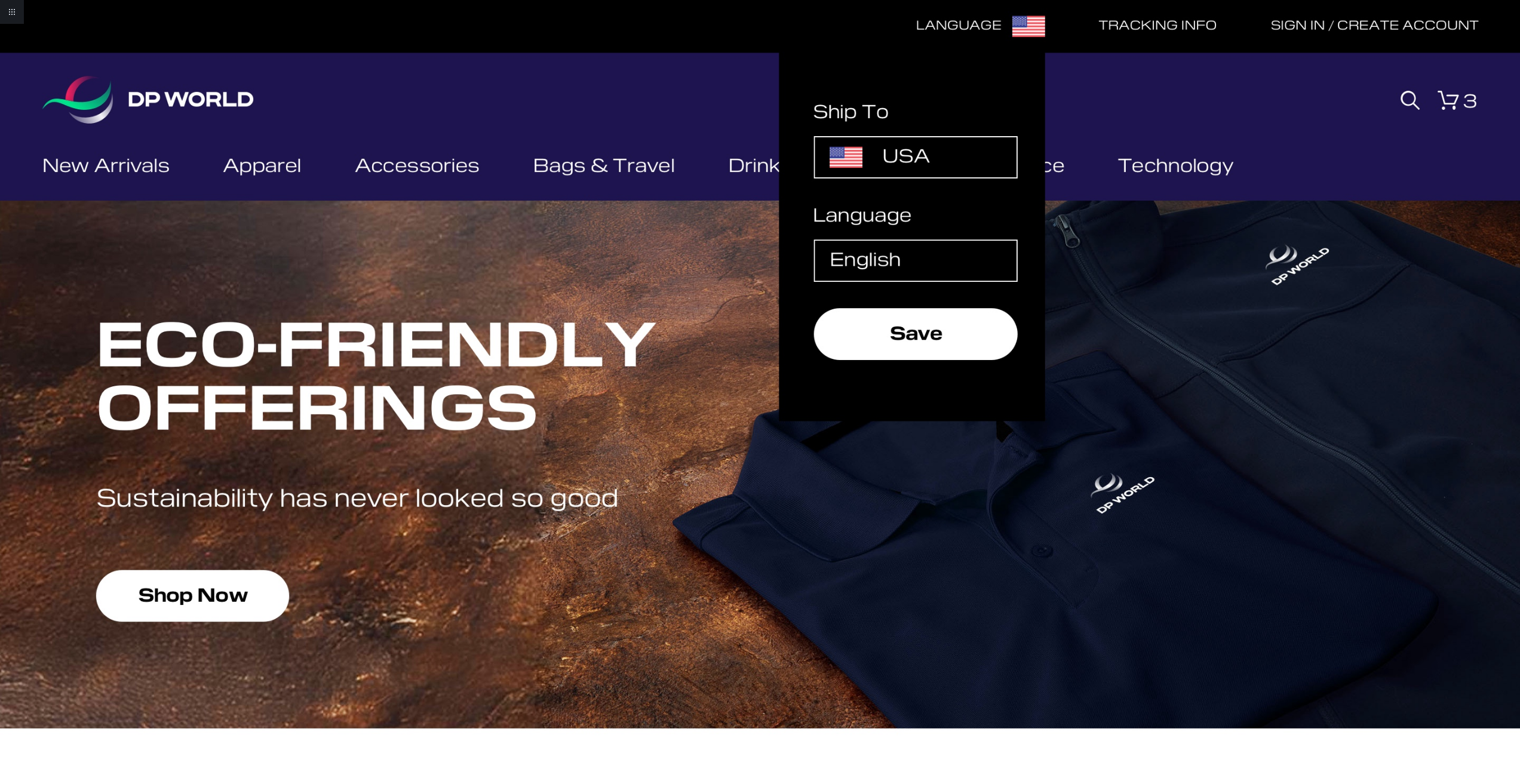 scroll, scrollTop: 0, scrollLeft: 0, axis: both 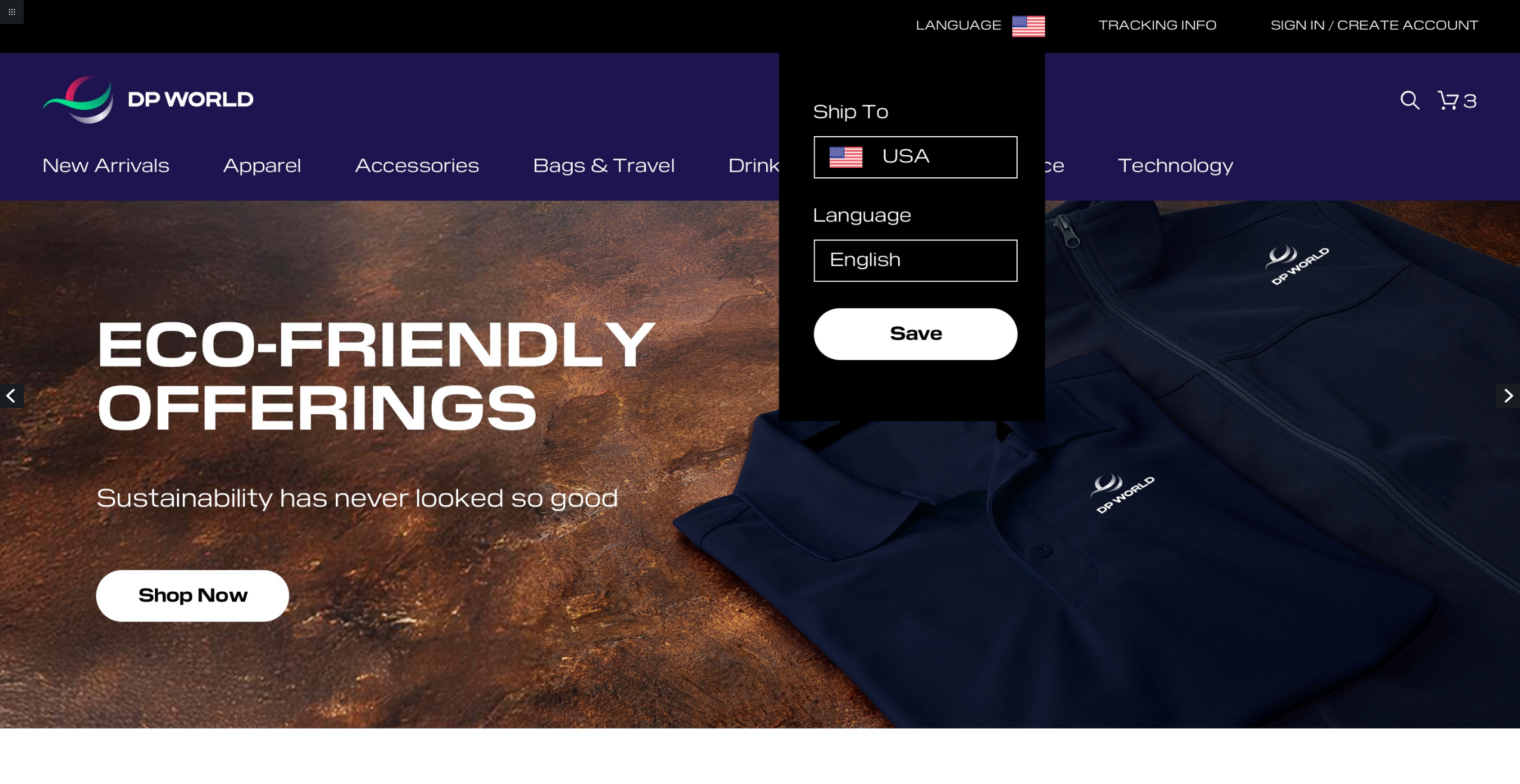 click on "Previous" at bounding box center (12, 396) 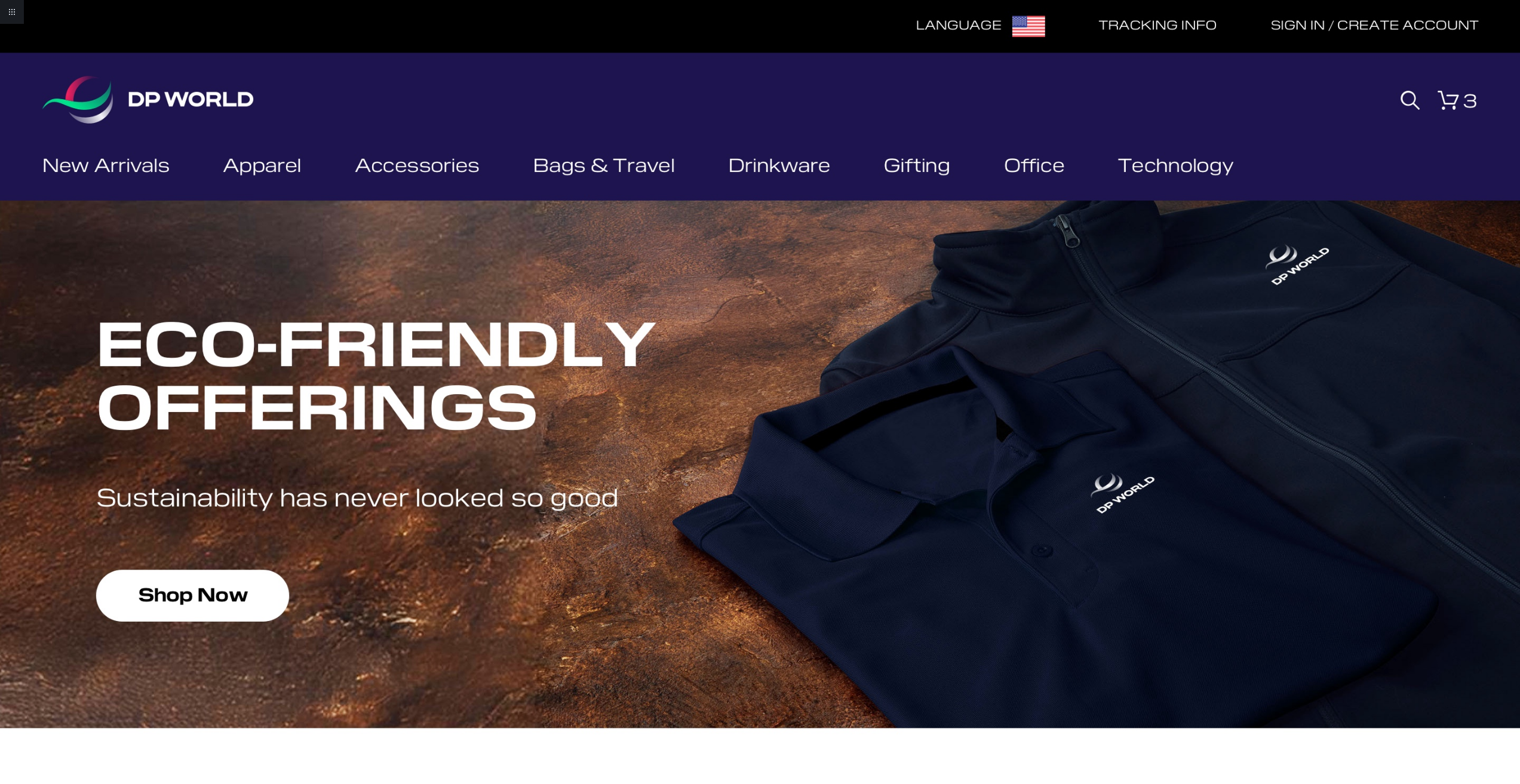 scroll, scrollTop: 0, scrollLeft: 0, axis: both 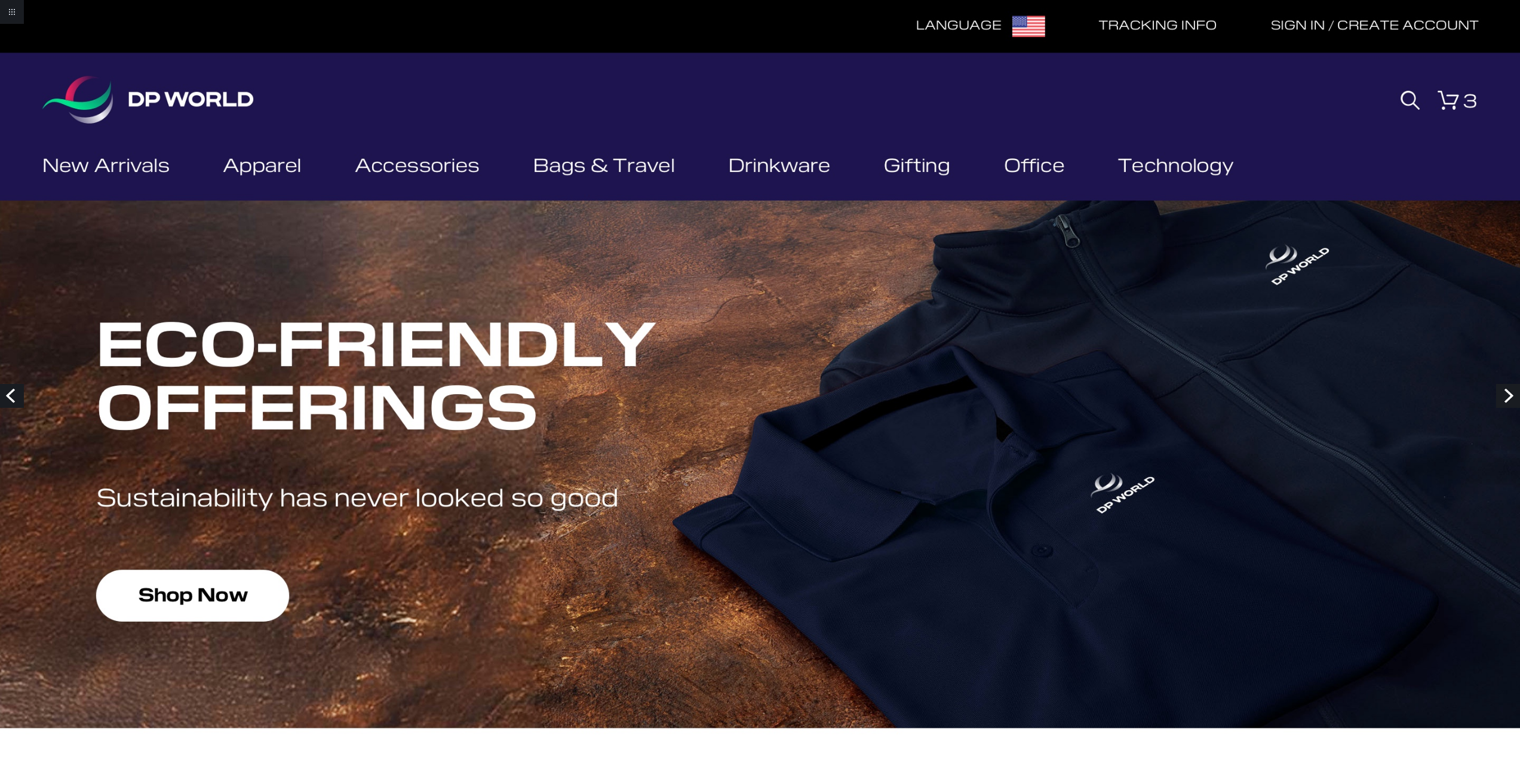 click on "Previous" at bounding box center (12, 396) 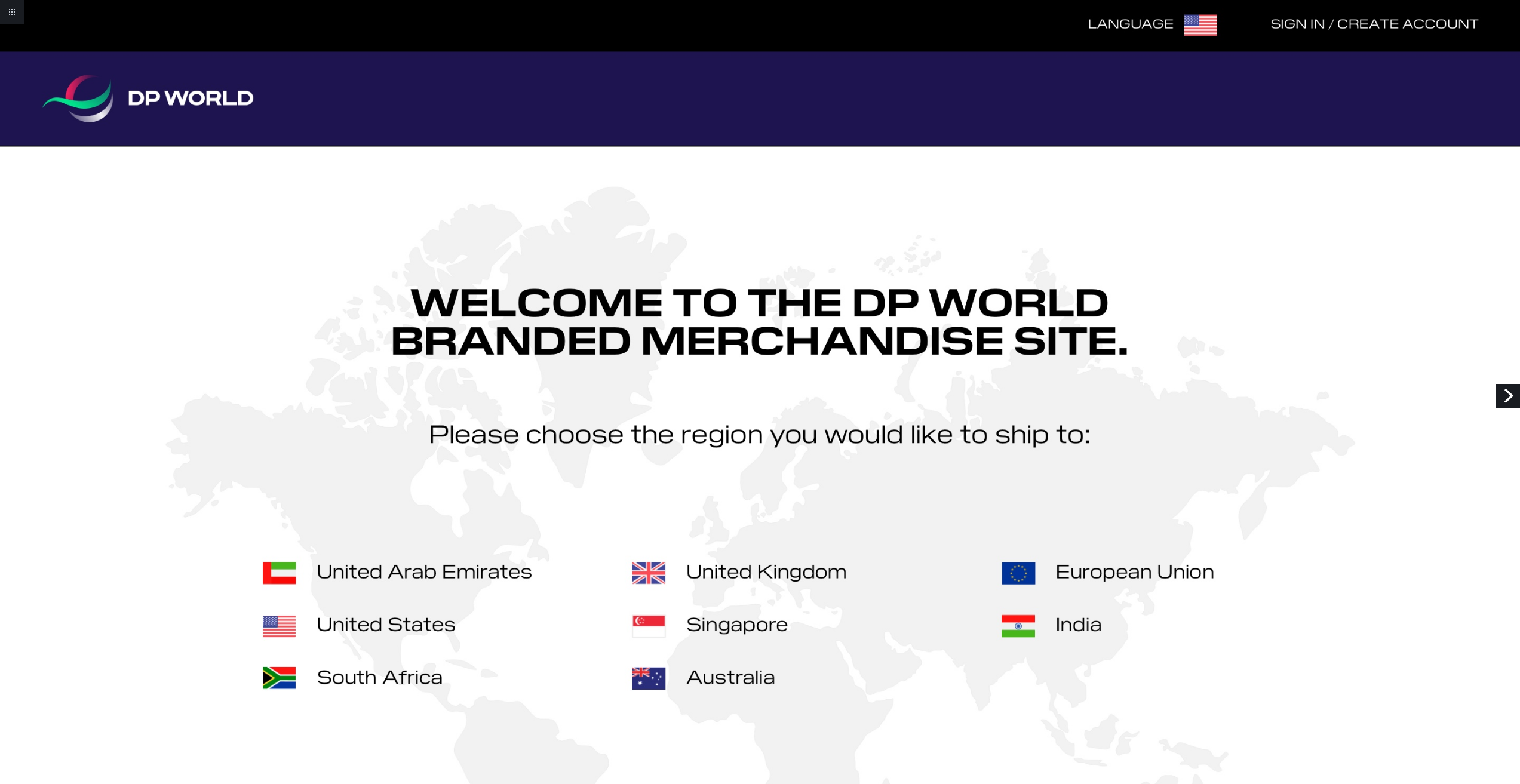 scroll, scrollTop: 0, scrollLeft: 0, axis: both 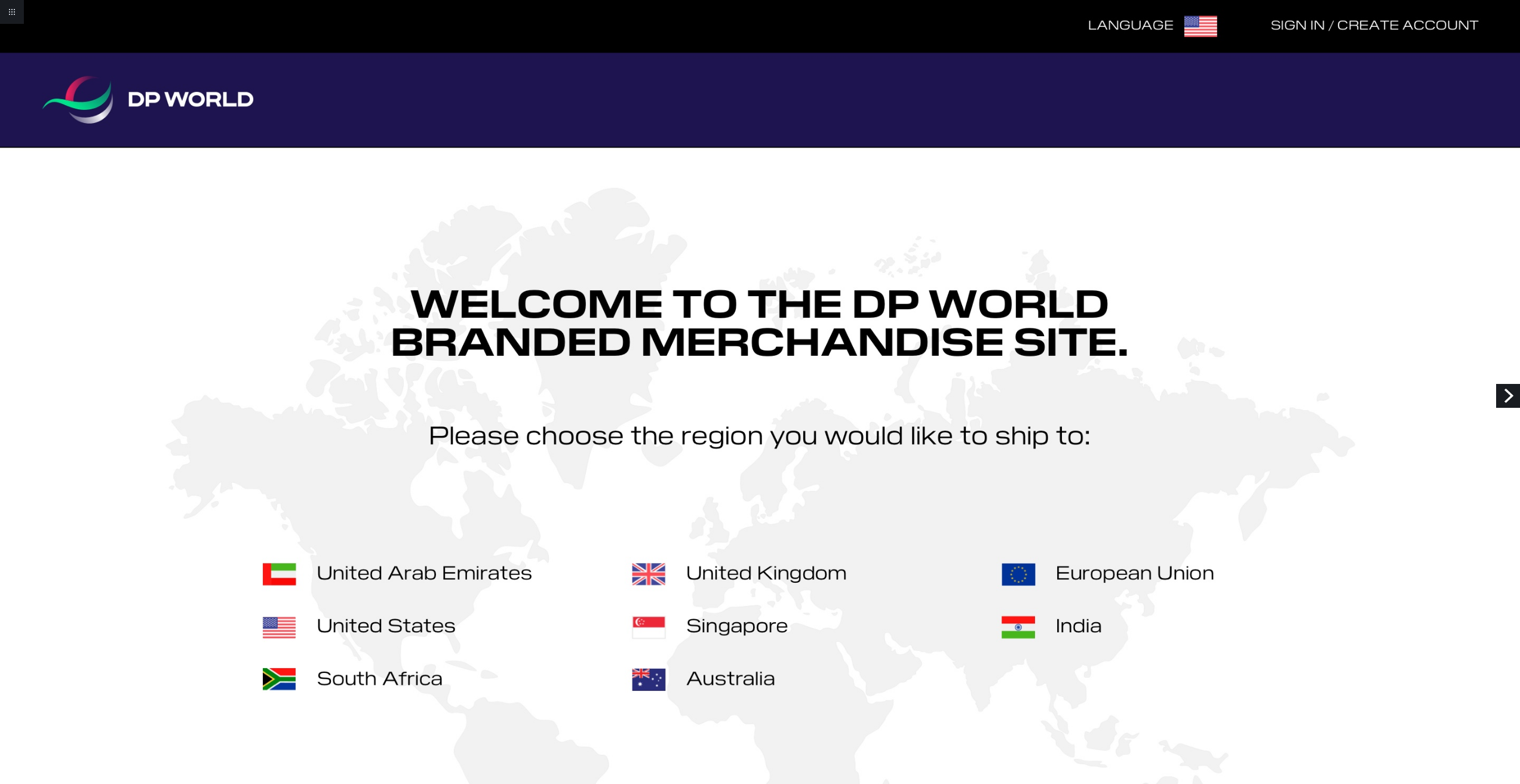 click on "Next" at bounding box center [1508, 396] 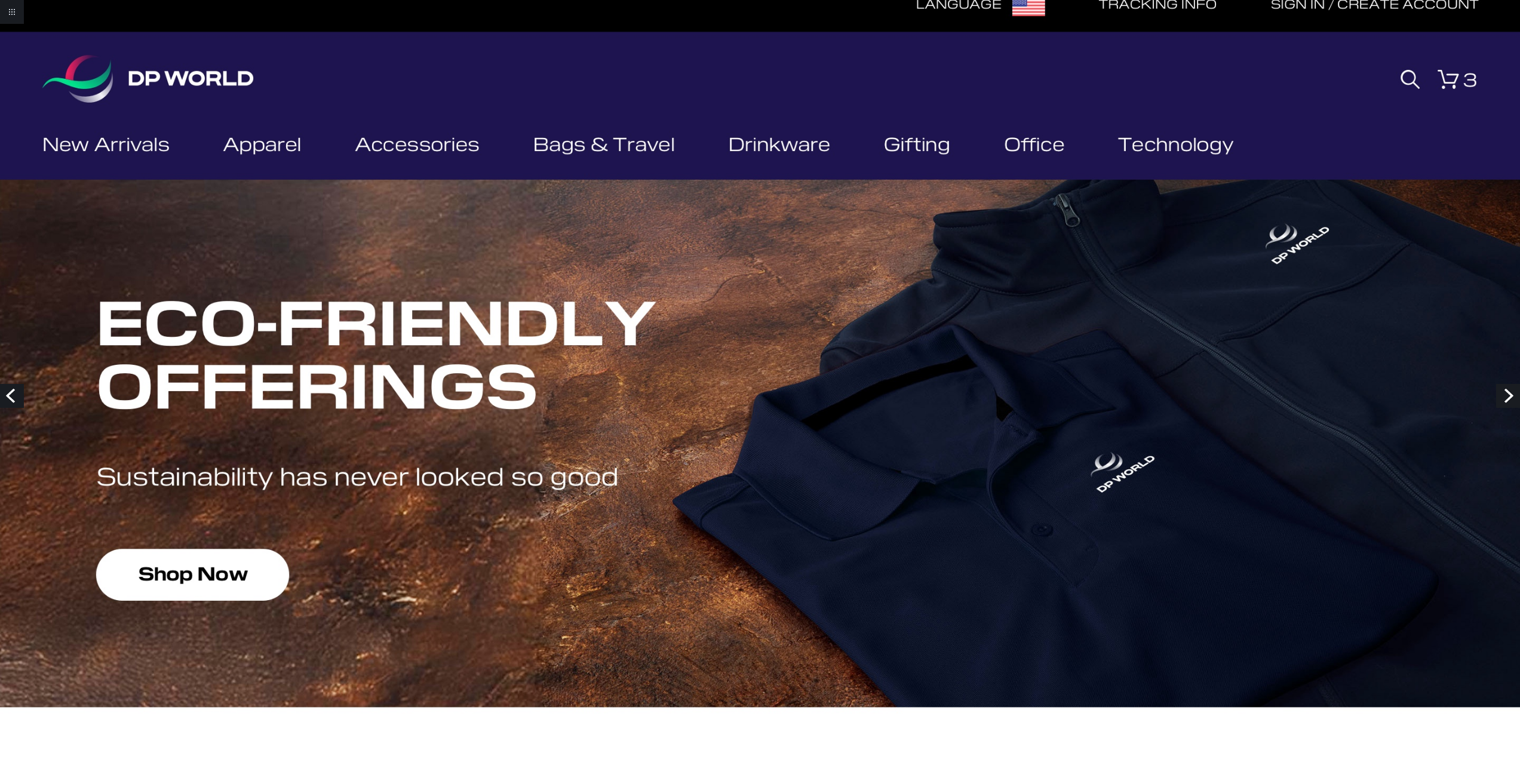 scroll, scrollTop: 0, scrollLeft: 0, axis: both 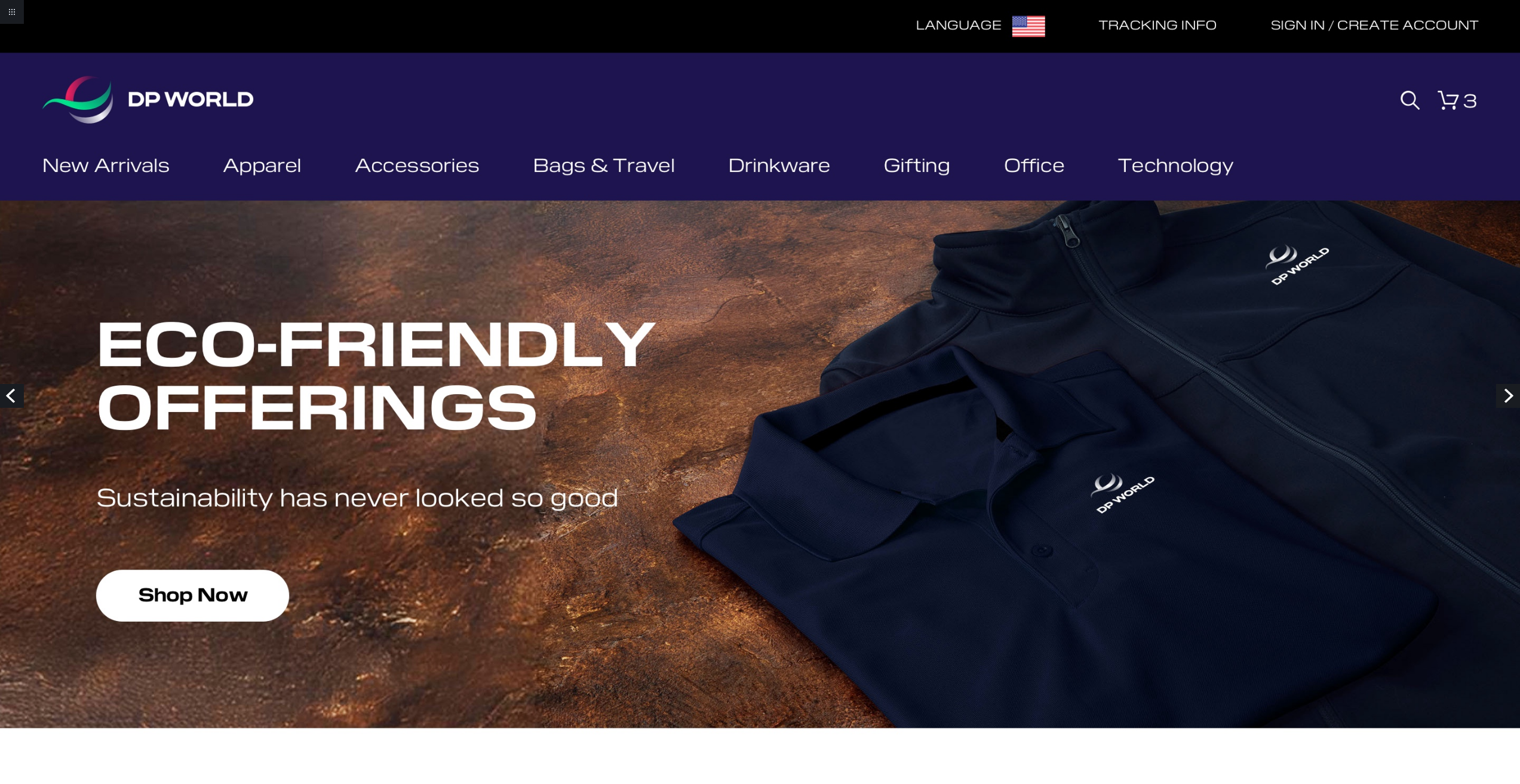 click on "Previous" at bounding box center [12, 396] 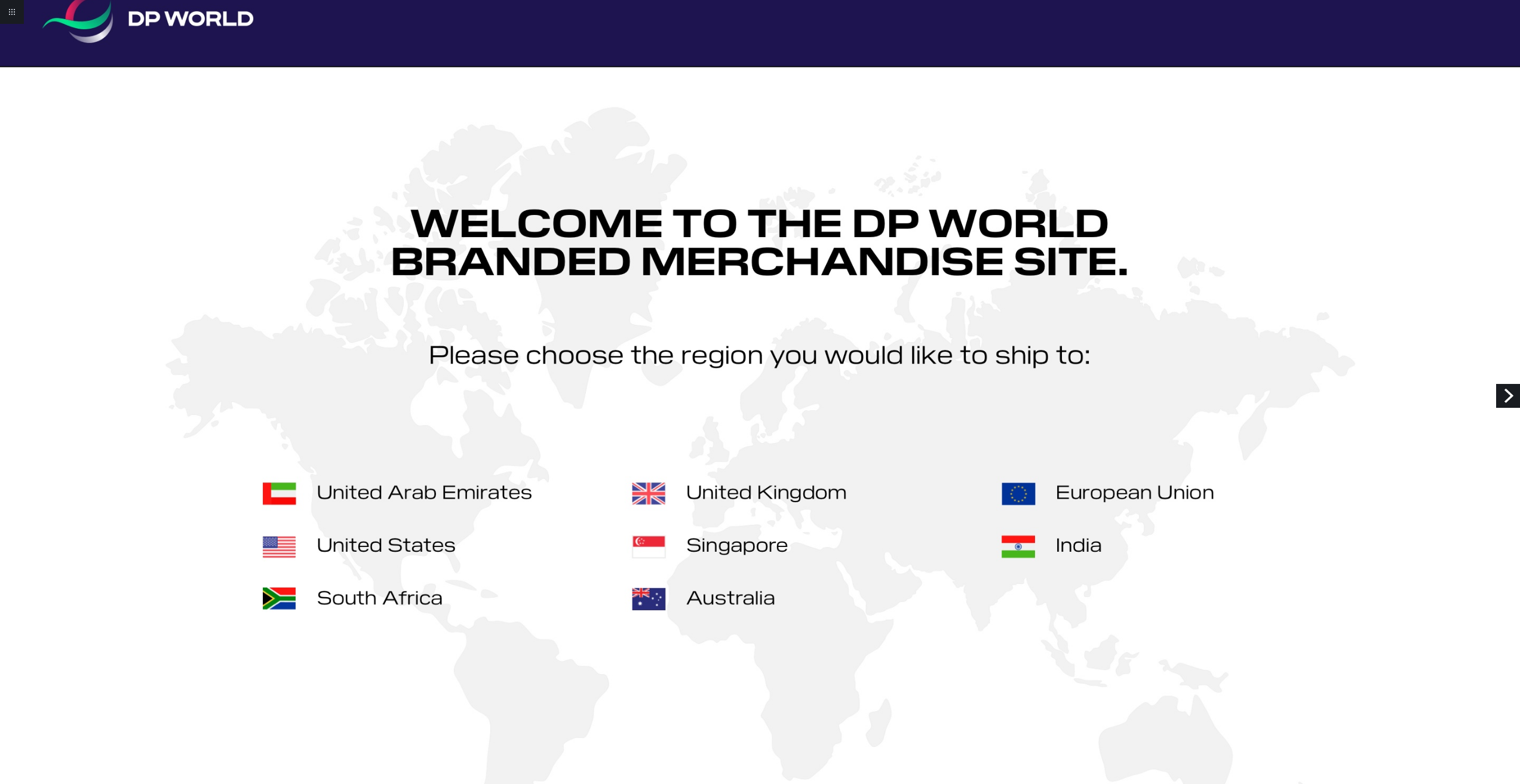scroll, scrollTop: 179, scrollLeft: 0, axis: vertical 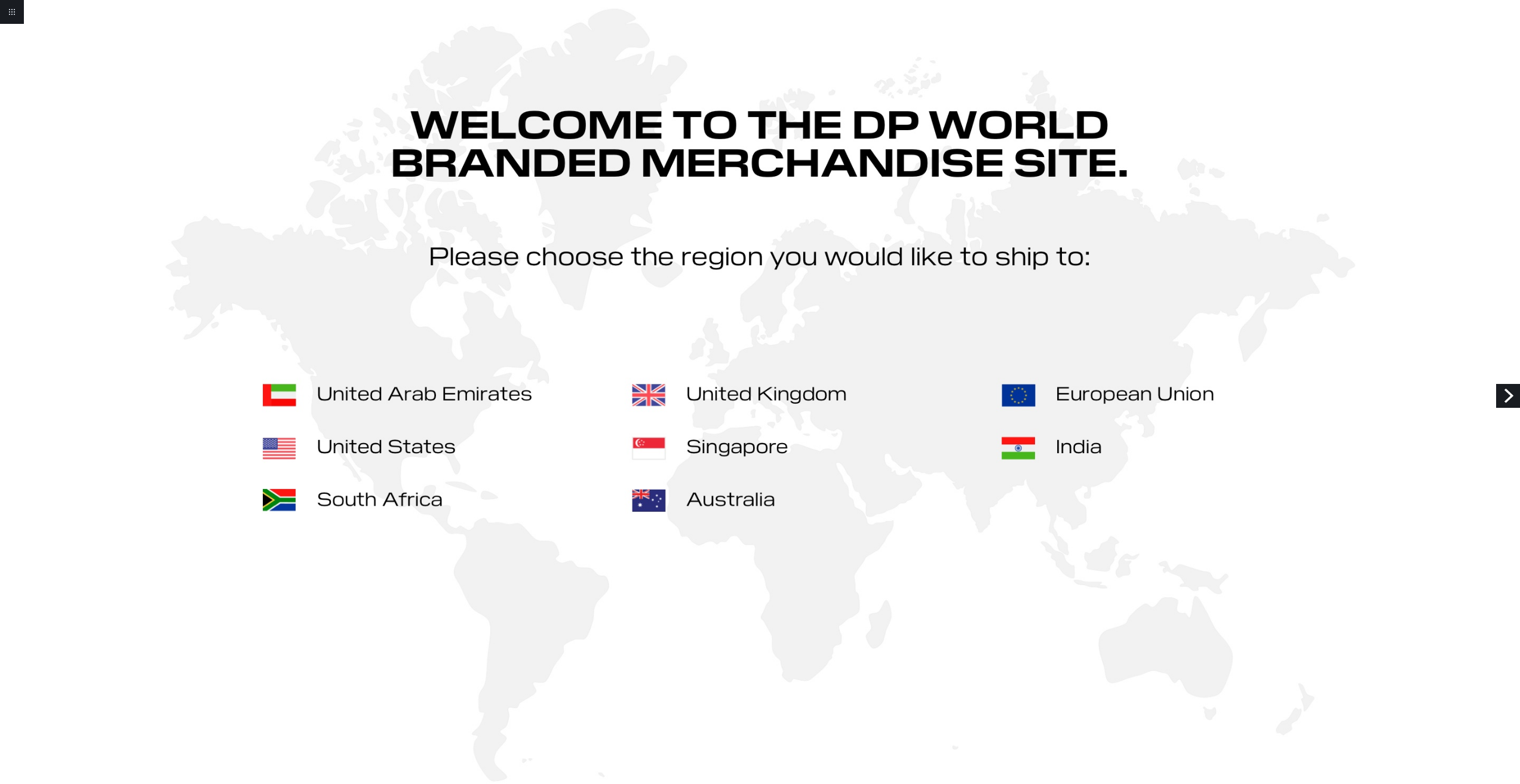 click on "Next" at bounding box center (1508, 396) 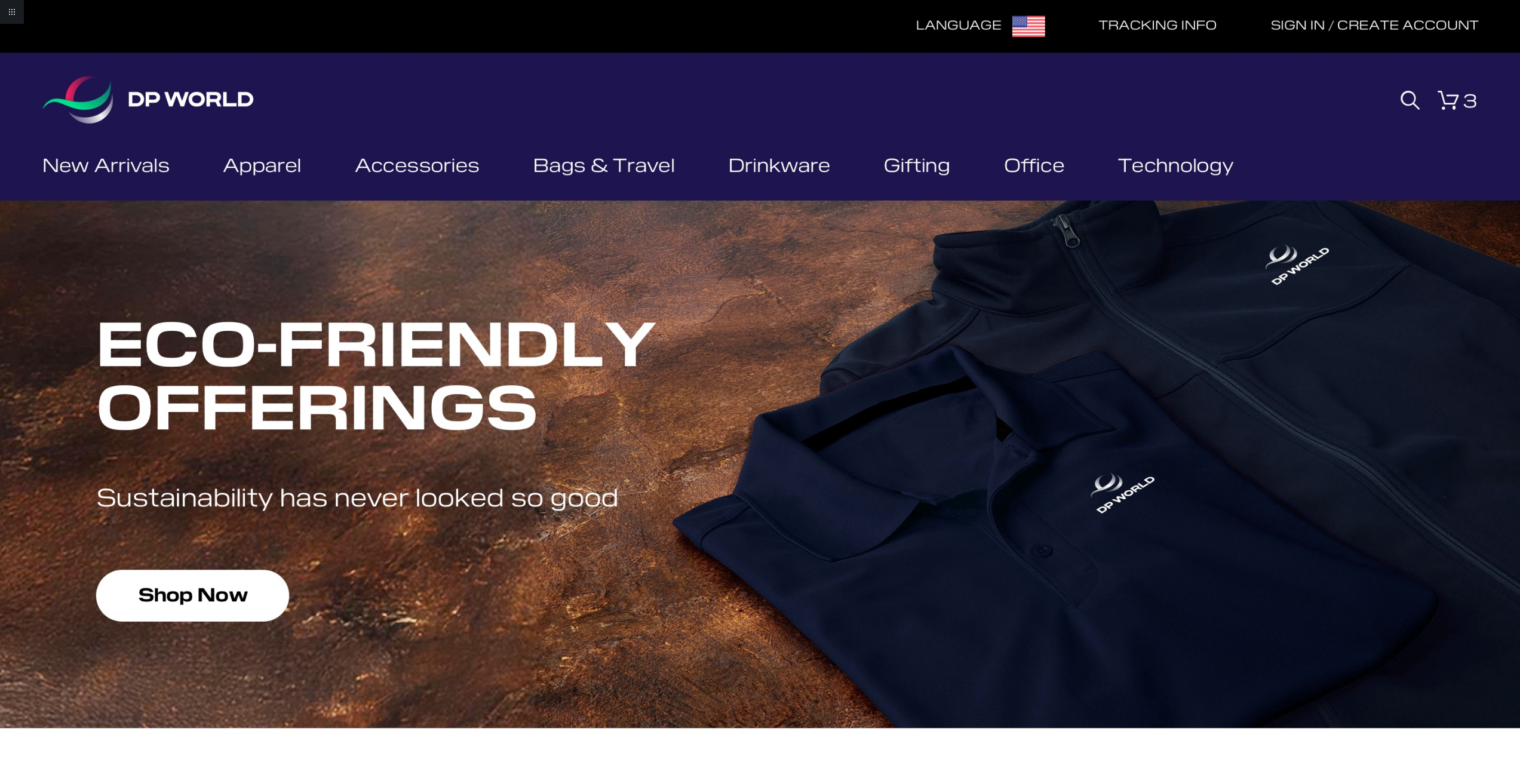 scroll, scrollTop: 0, scrollLeft: 0, axis: both 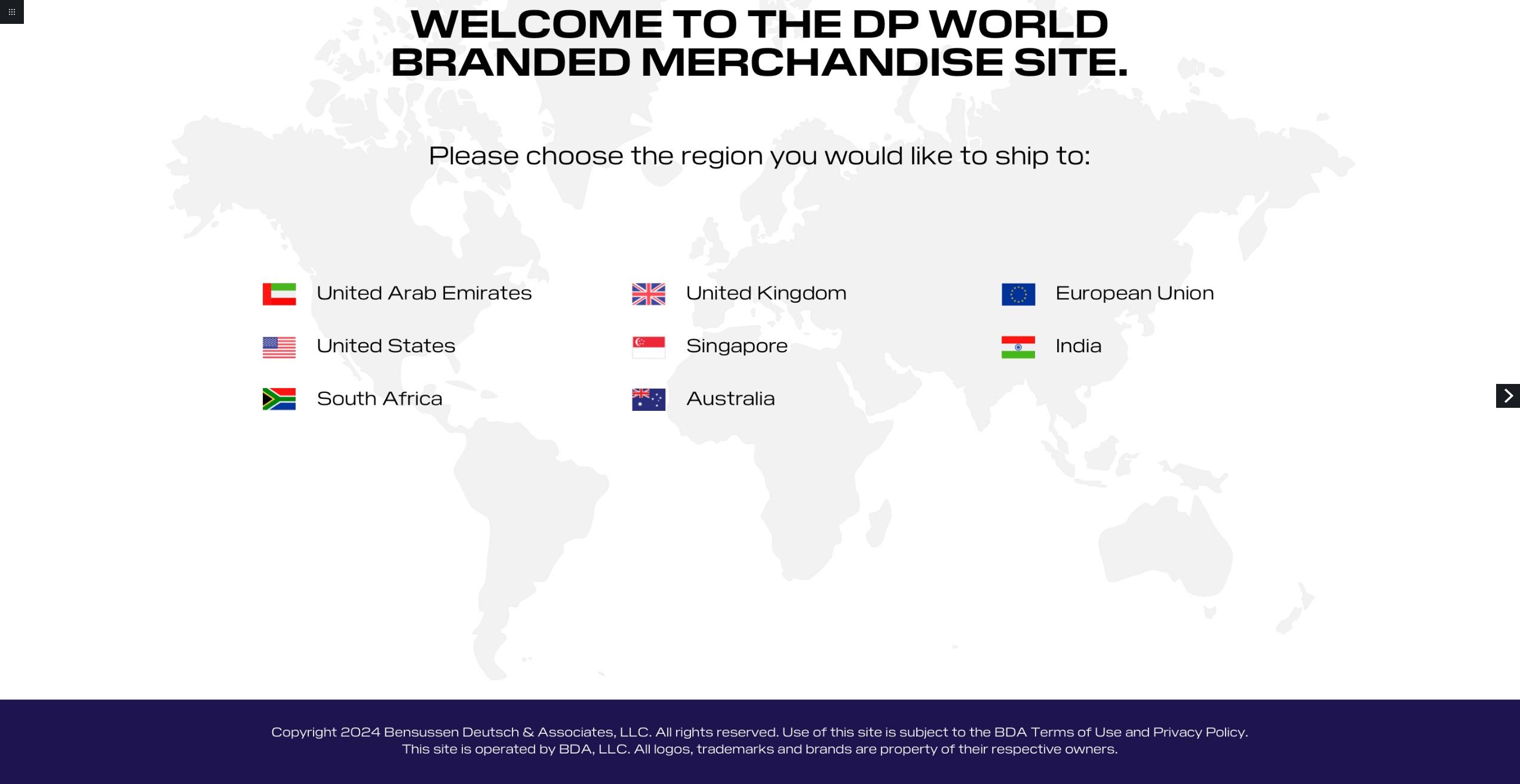 click on "Next" at bounding box center (1508, 396) 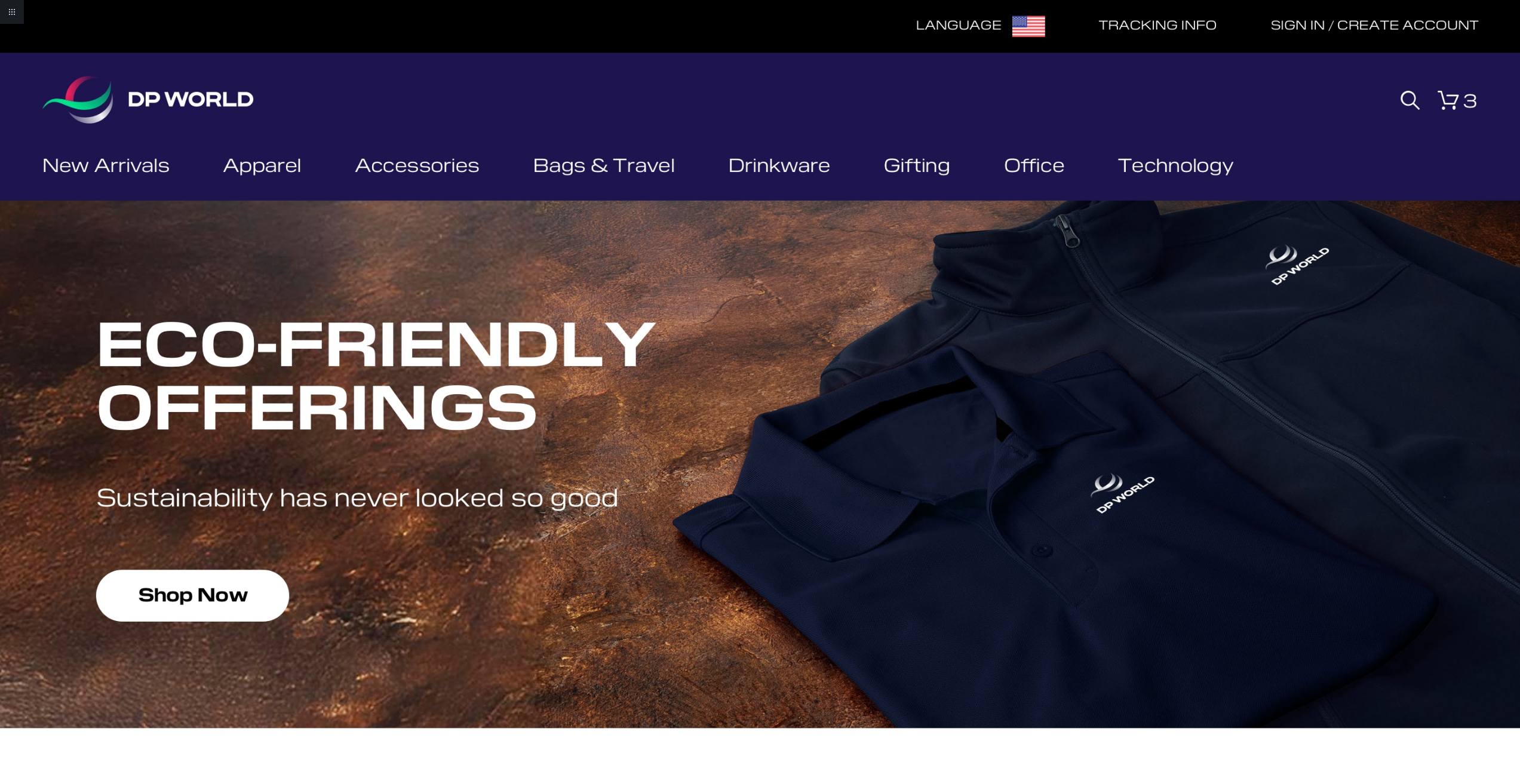 scroll, scrollTop: 0, scrollLeft: 0, axis: both 